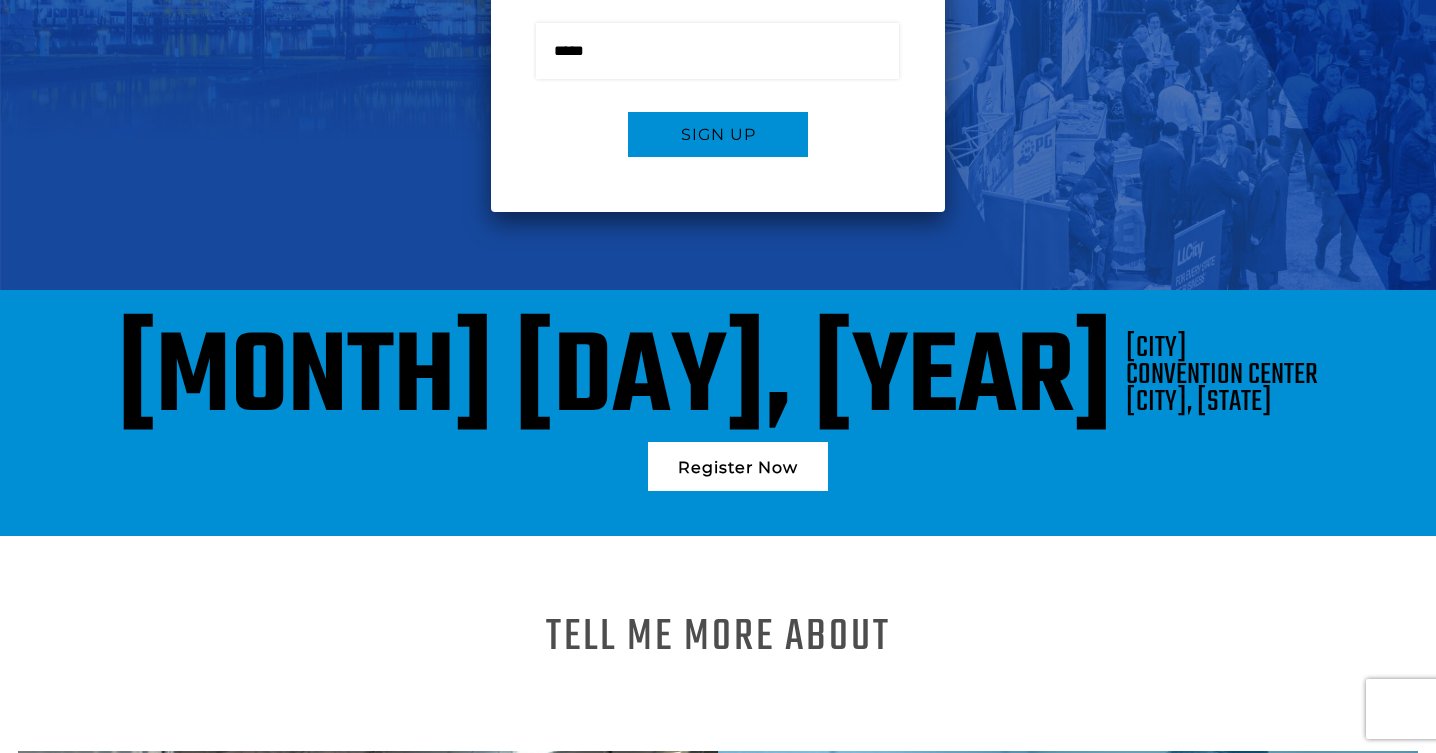 scroll, scrollTop: 603, scrollLeft: 0, axis: vertical 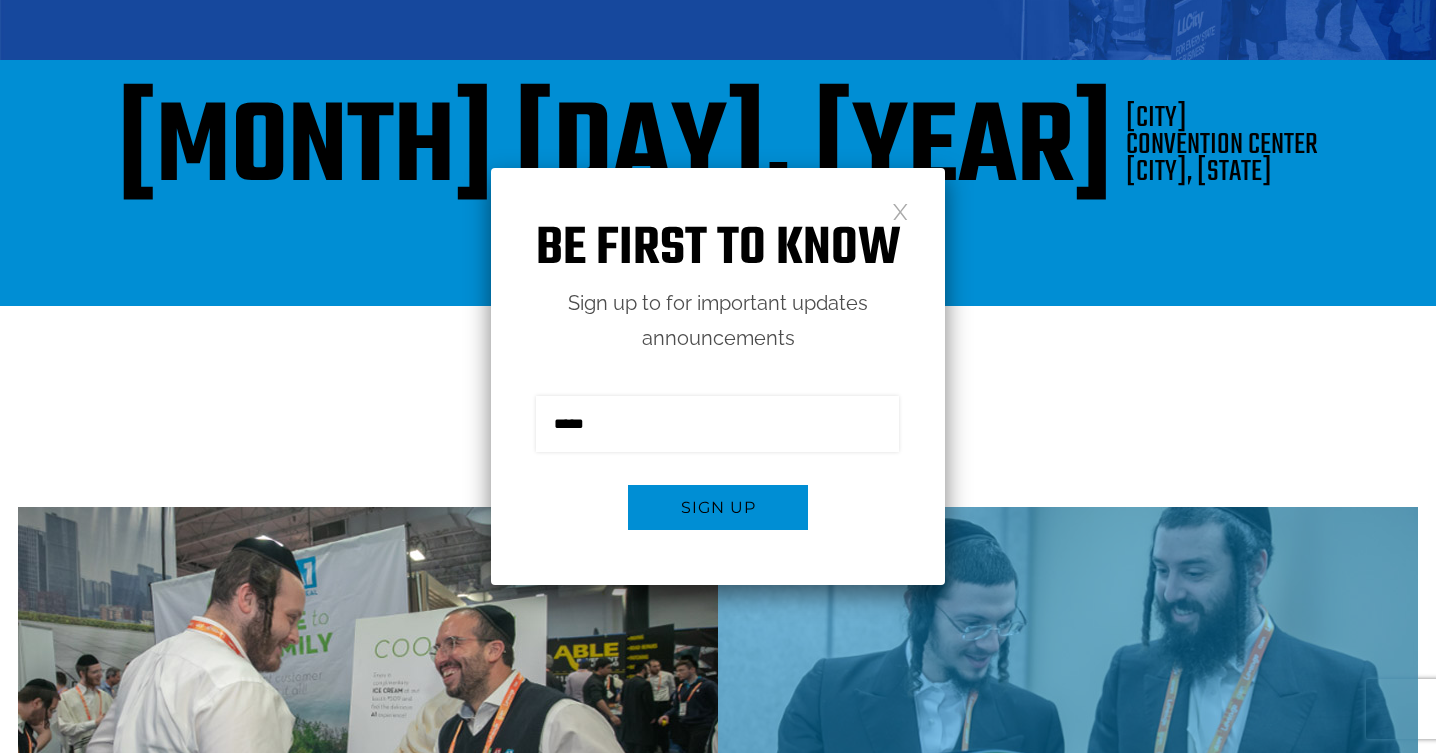 click at bounding box center (900, 210) 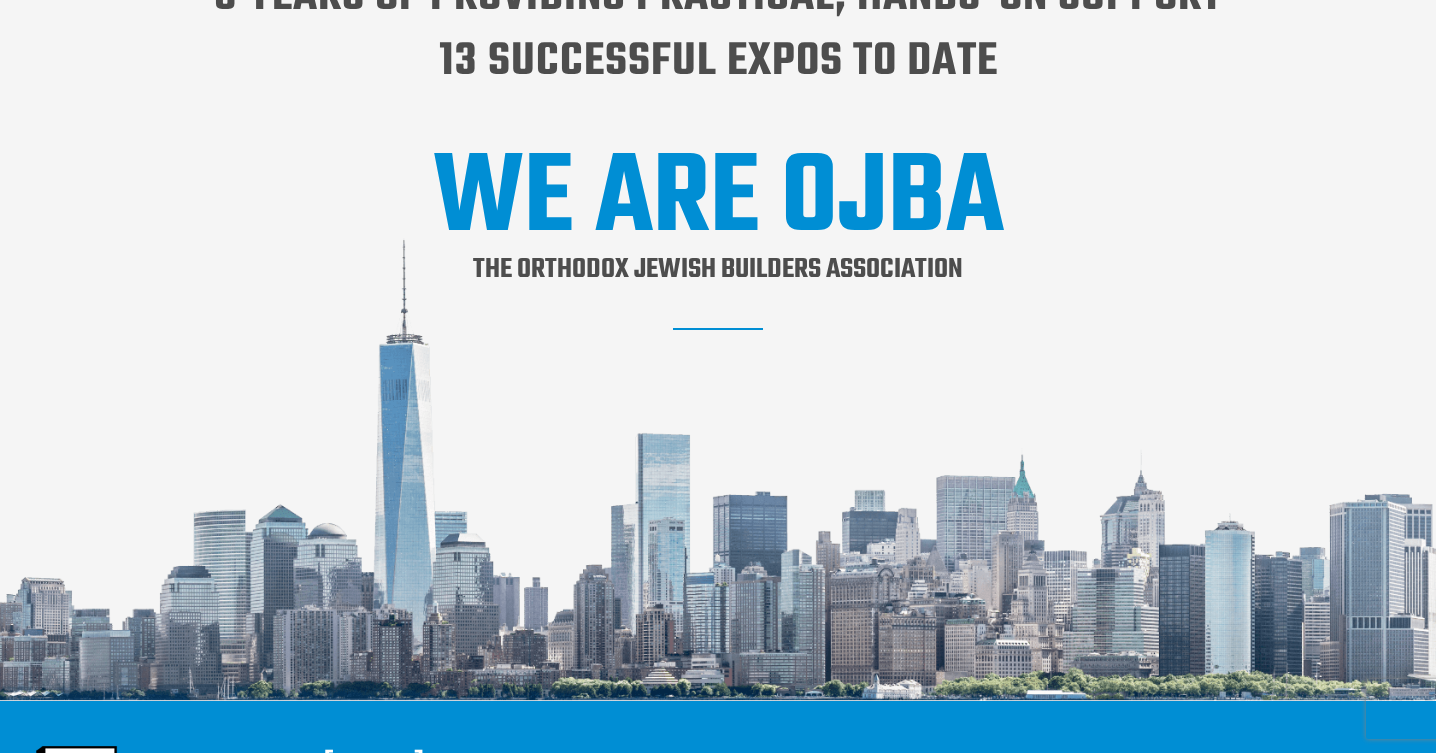 scroll, scrollTop: 2338, scrollLeft: 0, axis: vertical 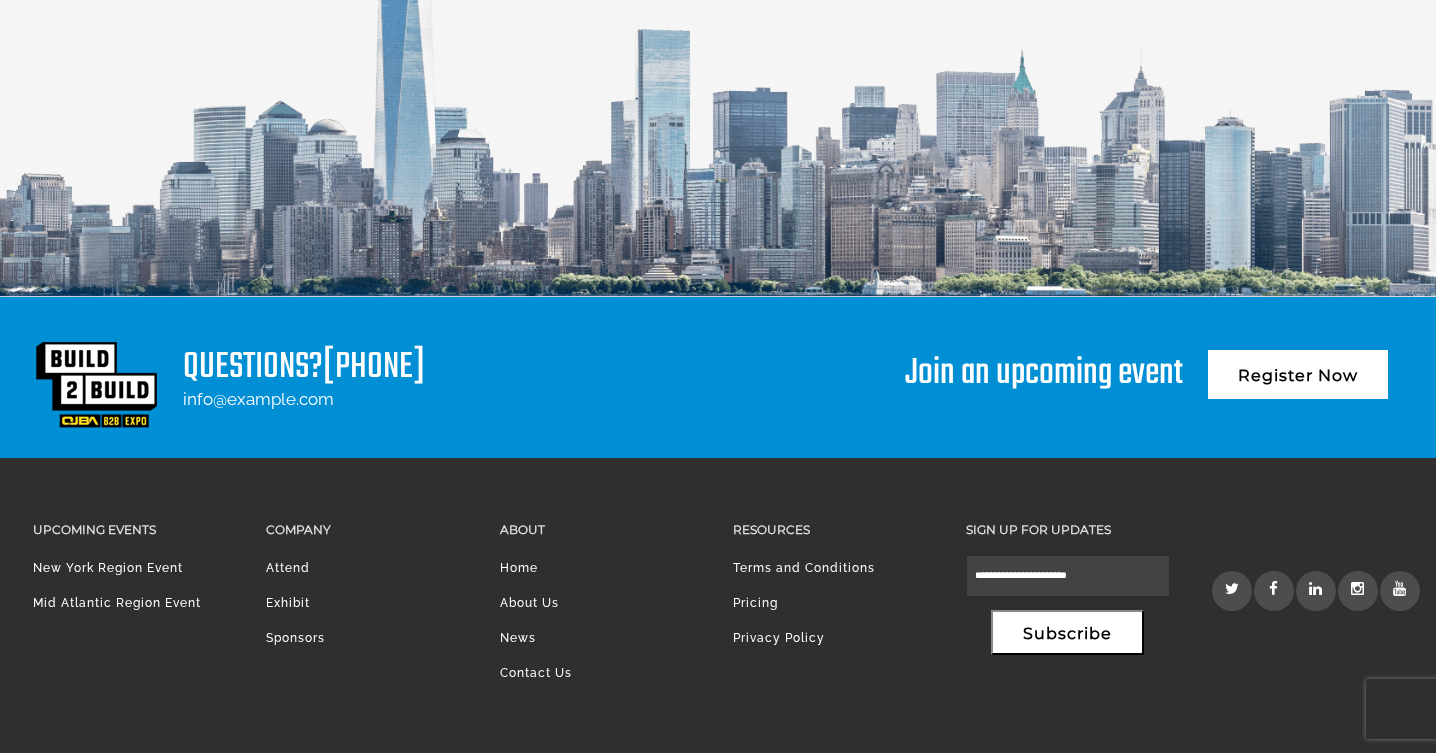 click on "Exhibit" at bounding box center [288, 603] 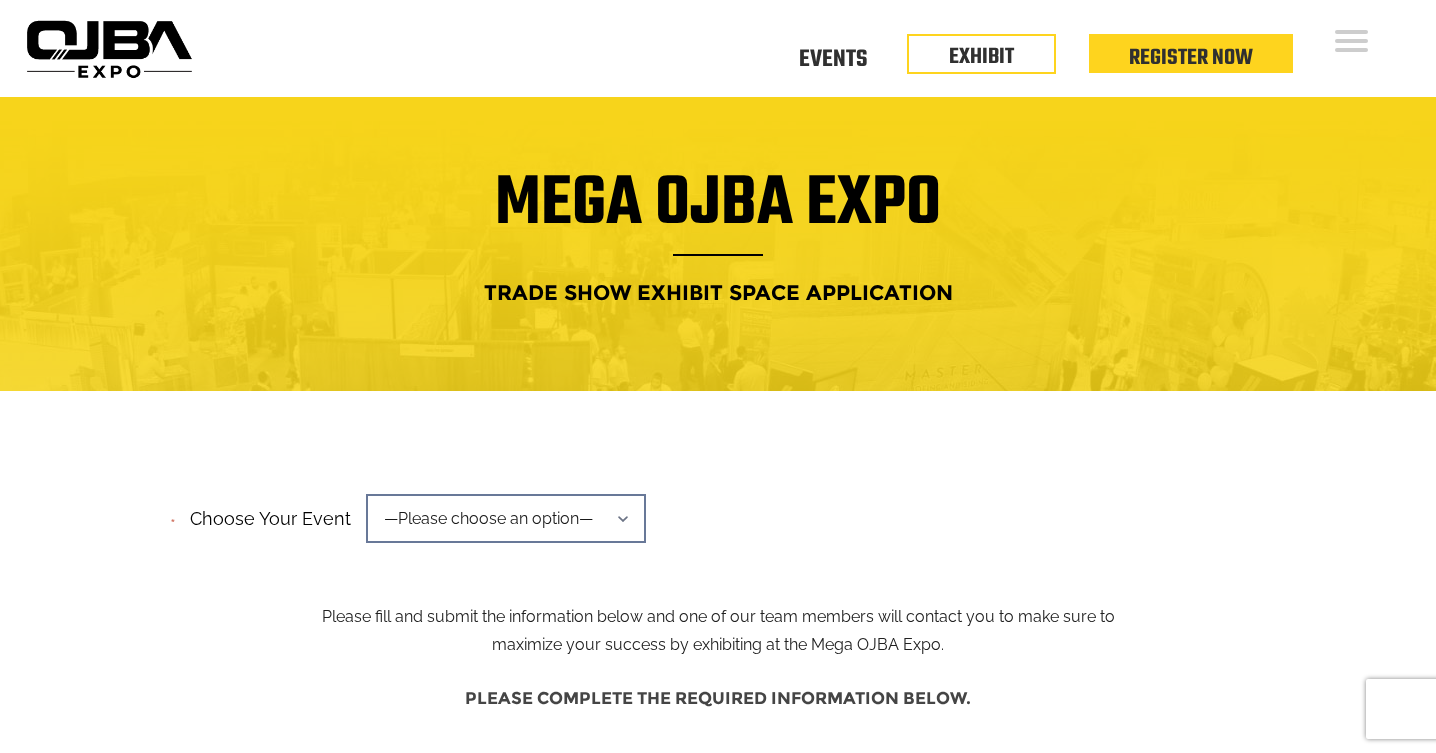 scroll, scrollTop: 181, scrollLeft: 0, axis: vertical 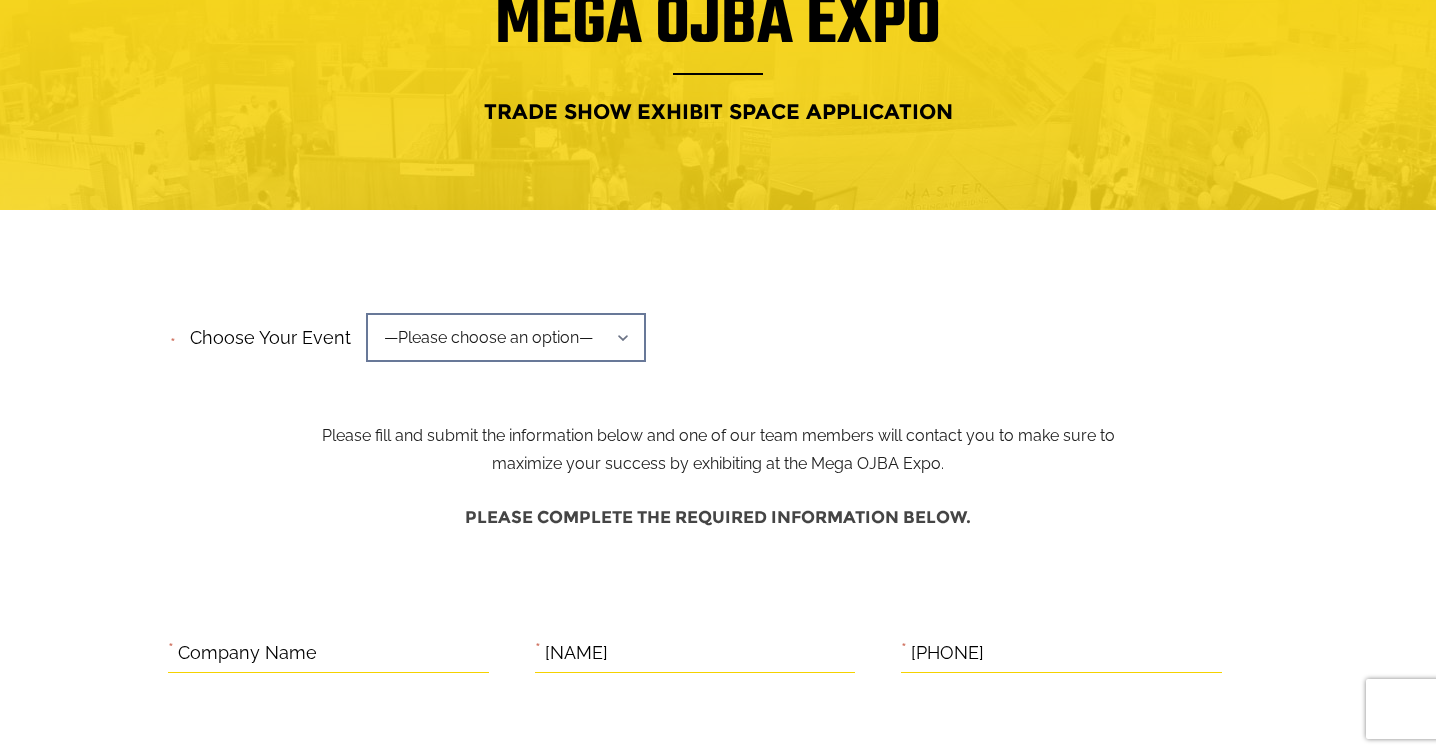 click on "—Please choose an option—" at bounding box center [506, 337] 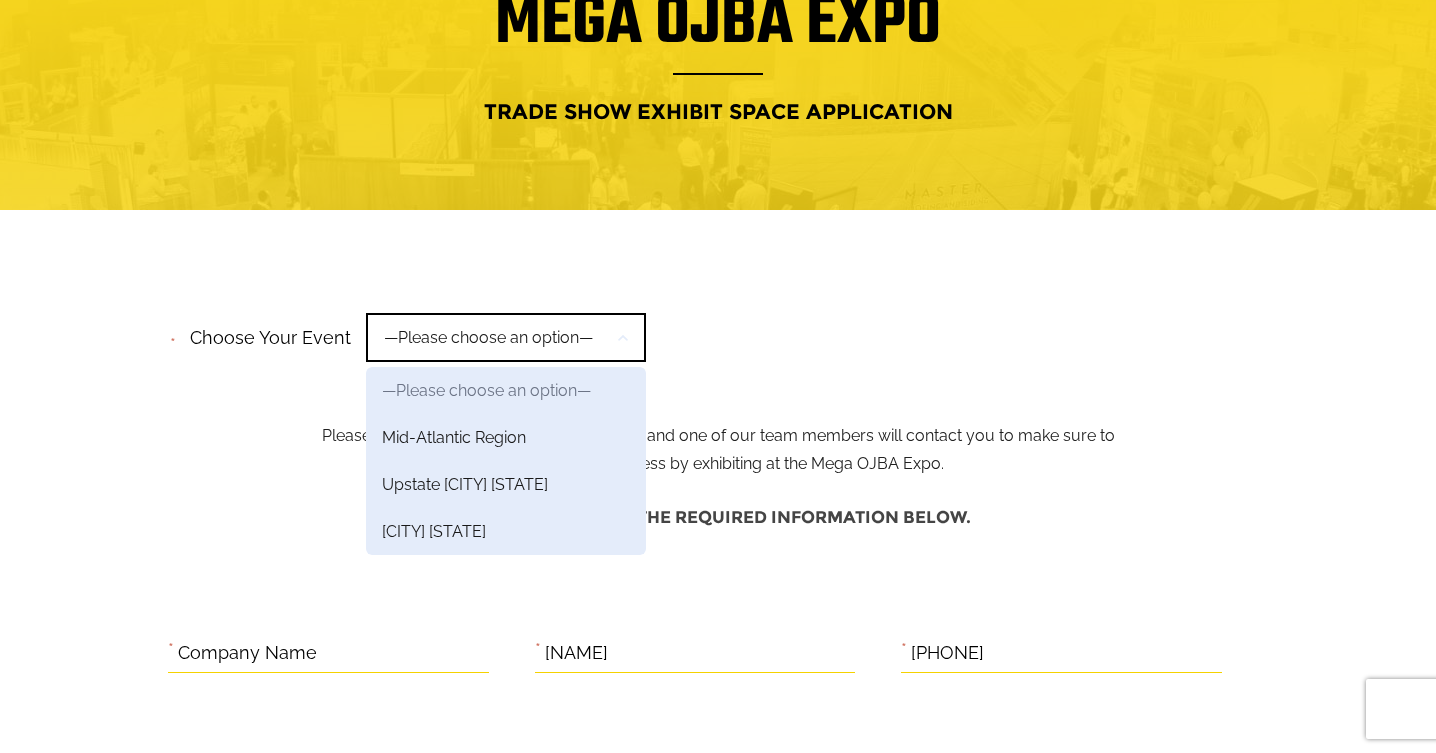 scroll, scrollTop: 181, scrollLeft: 0, axis: vertical 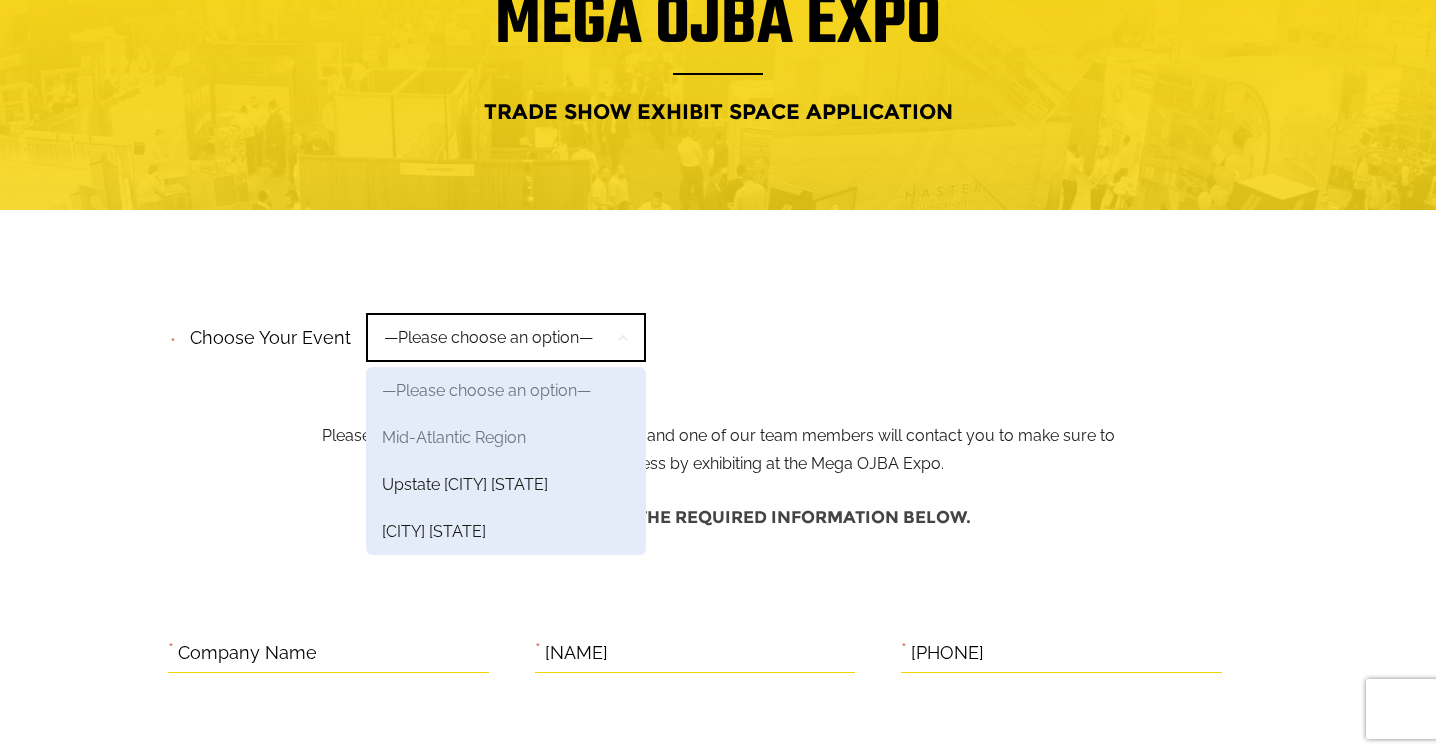 click on "Mid-Atlantic Region" at bounding box center (506, 390) 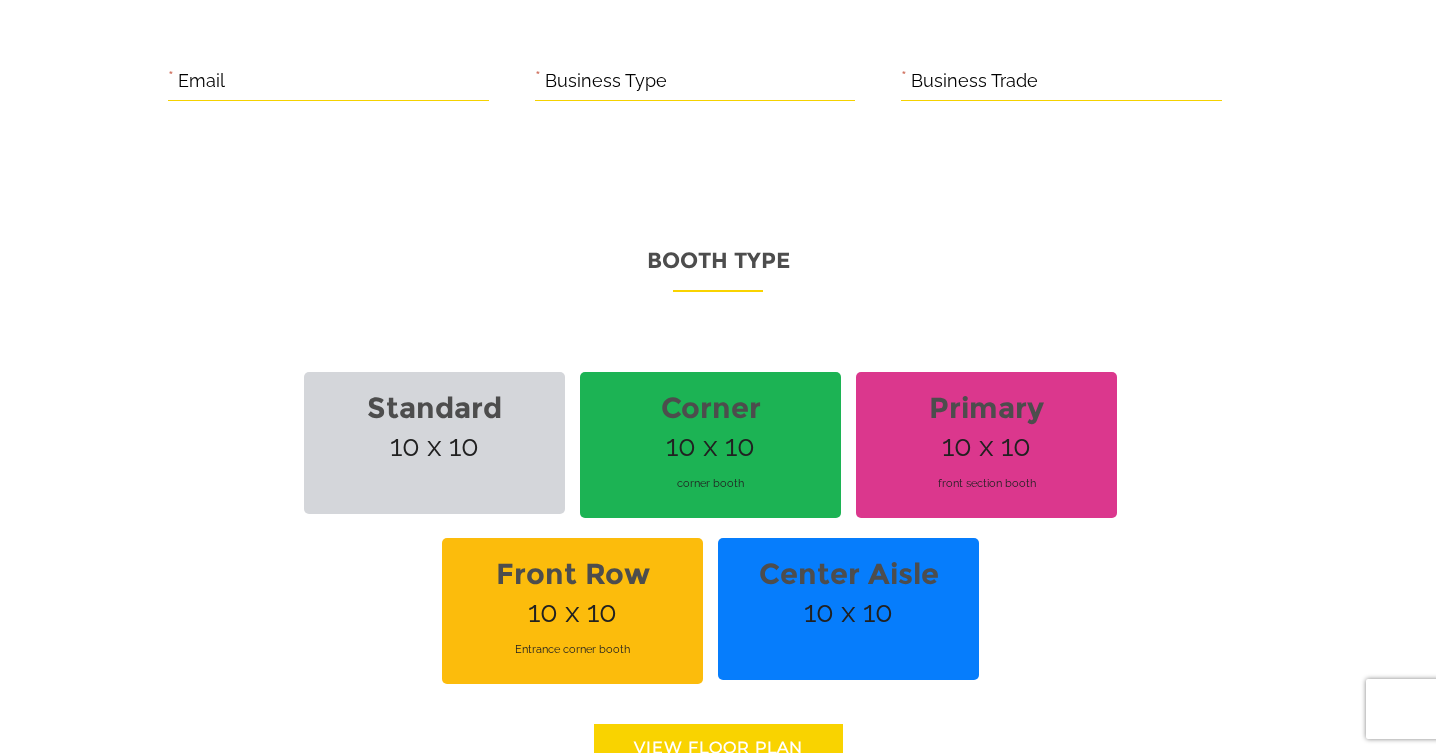 scroll, scrollTop: 1320, scrollLeft: 0, axis: vertical 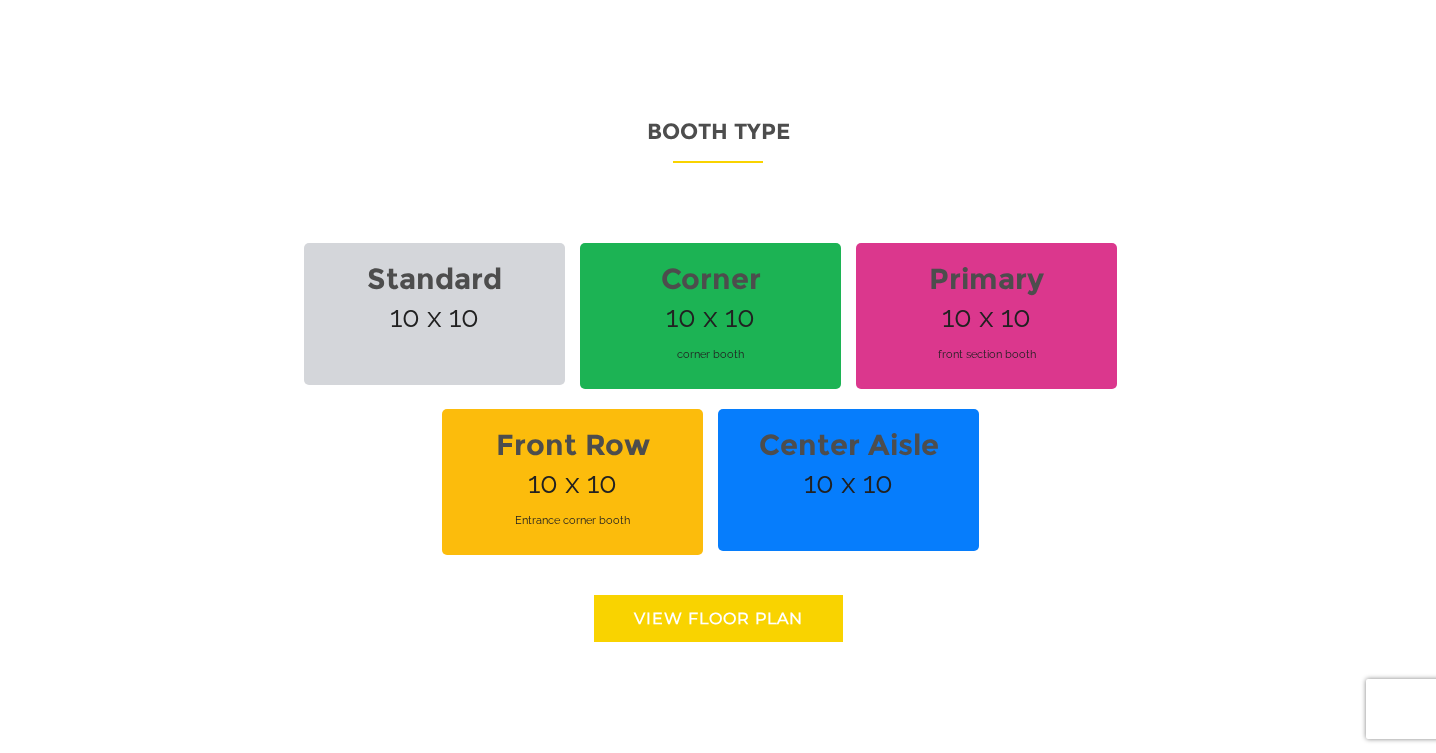 click on "Standard  10 x 10" at bounding box center [434, 314] 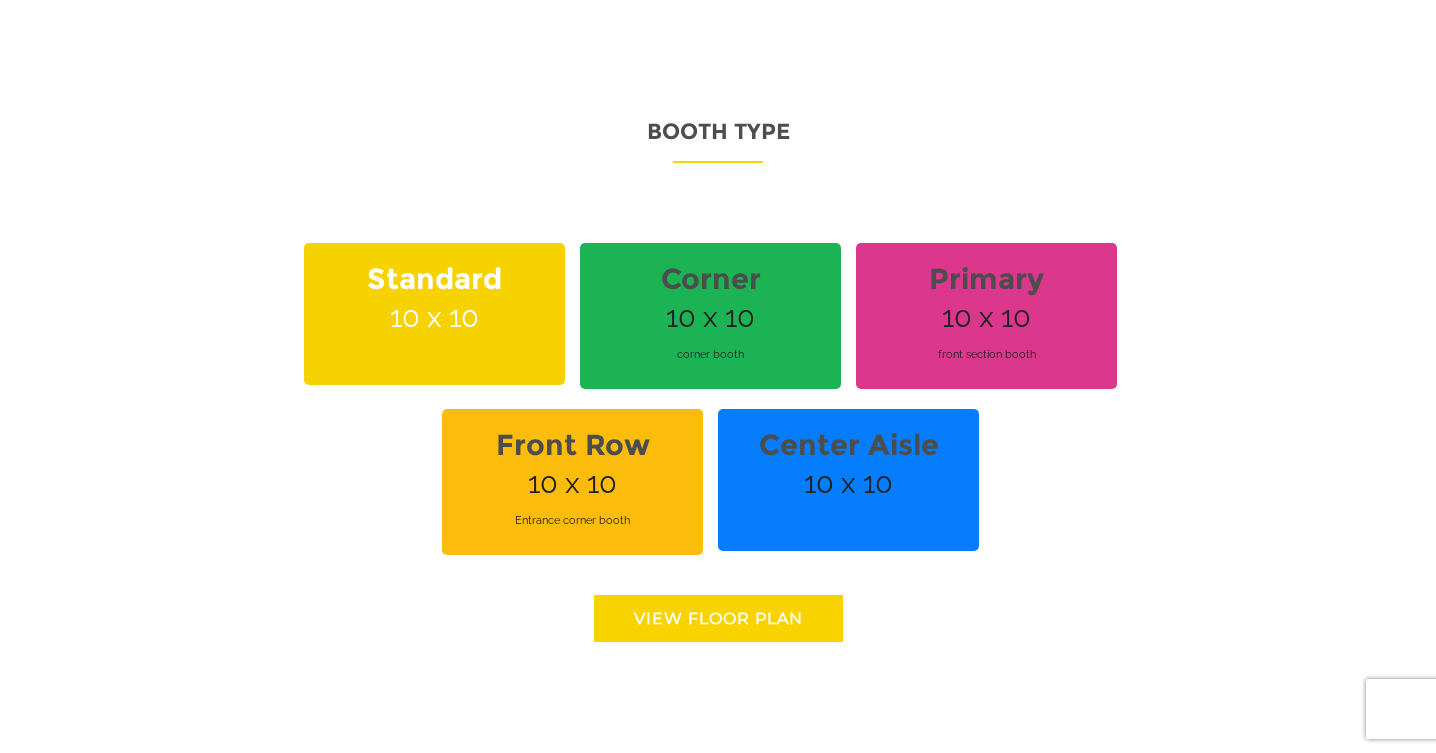 click on "View floor Plan" at bounding box center (718, 618) 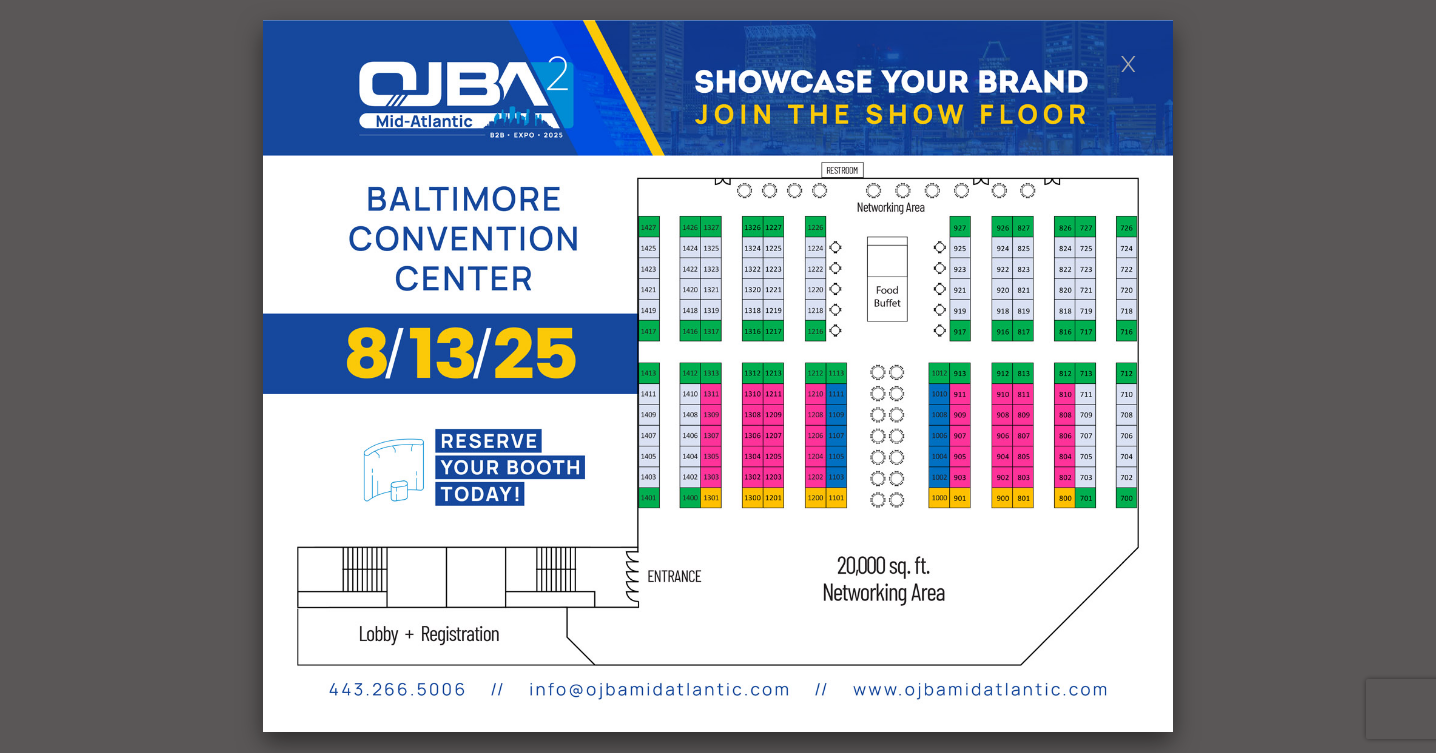 scroll, scrollTop: 0, scrollLeft: 0, axis: both 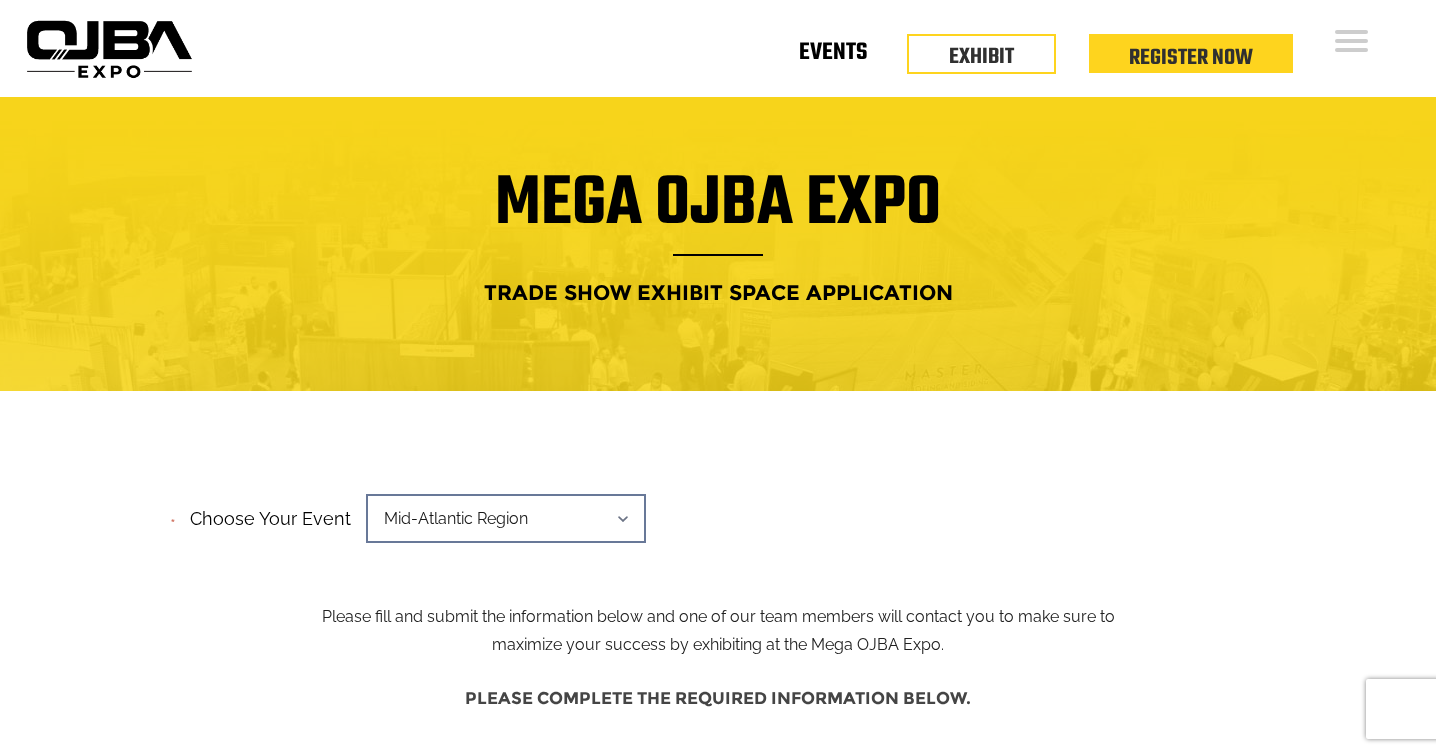 click on "Events" at bounding box center (833, 56) 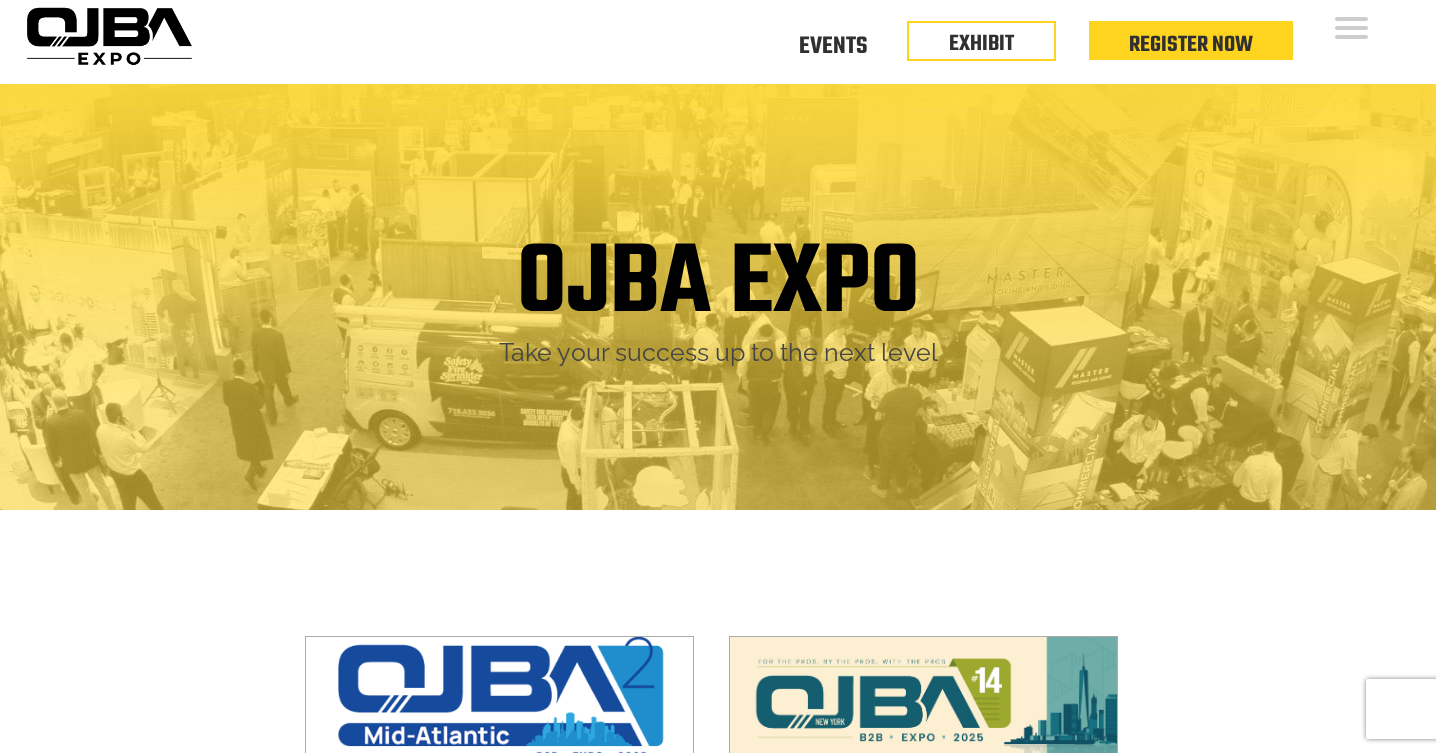 scroll, scrollTop: 0, scrollLeft: 0, axis: both 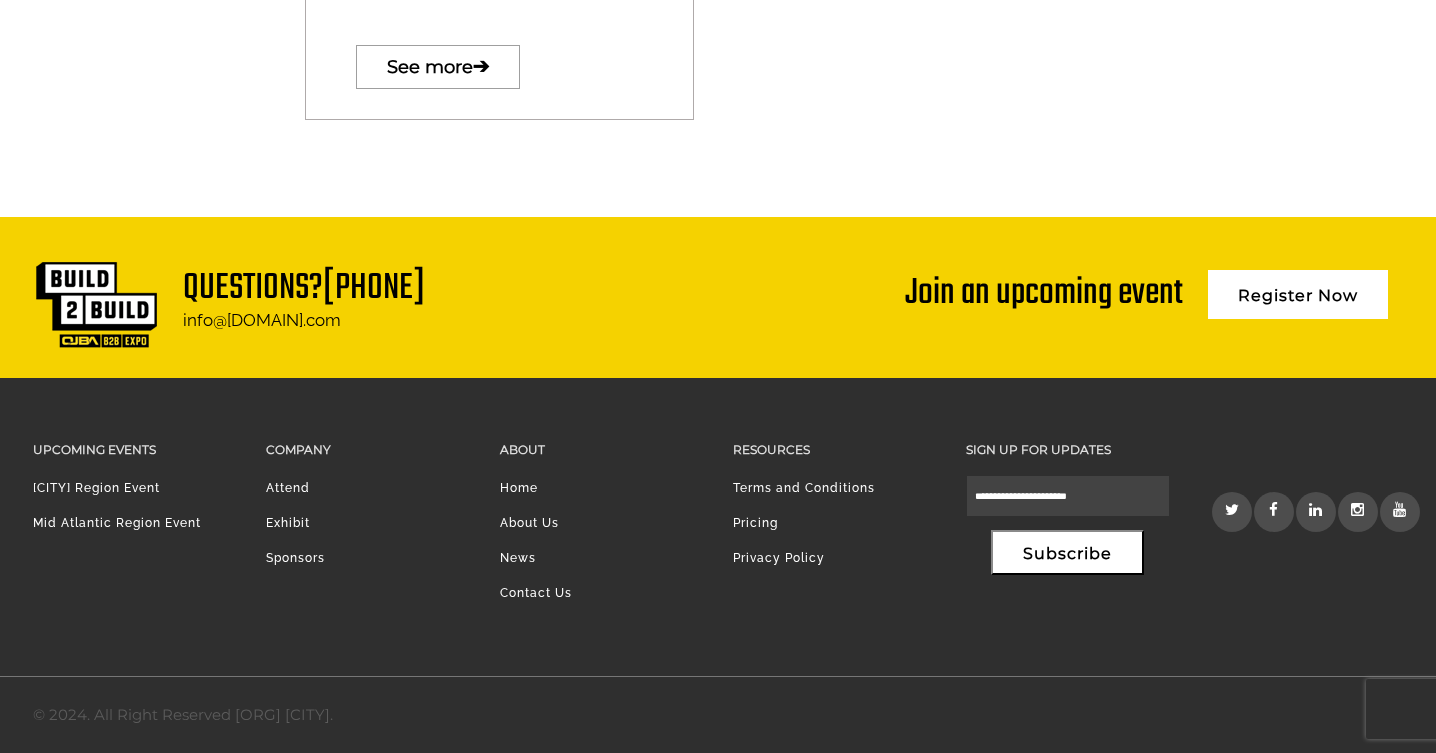click on "About Us" at bounding box center [601, 528] 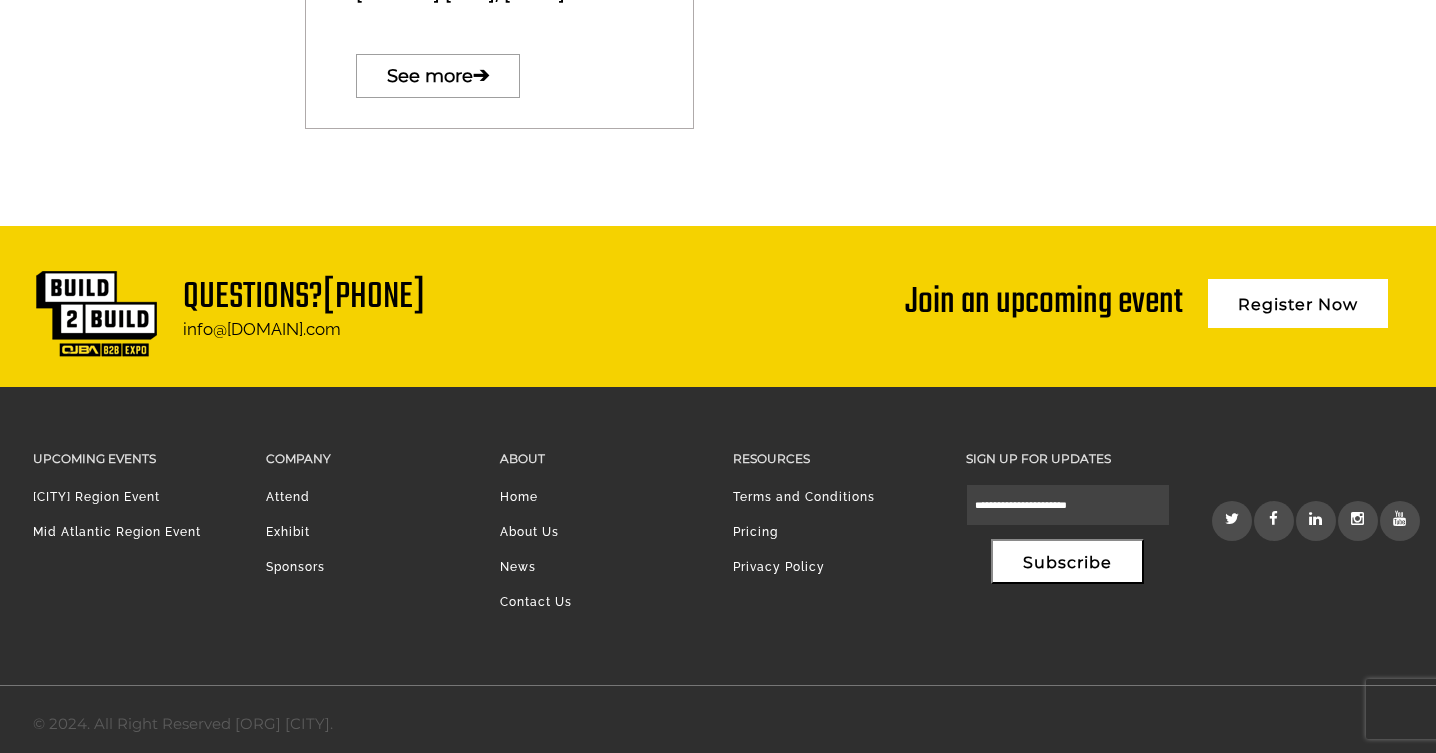 click on "About Us" at bounding box center (529, 532) 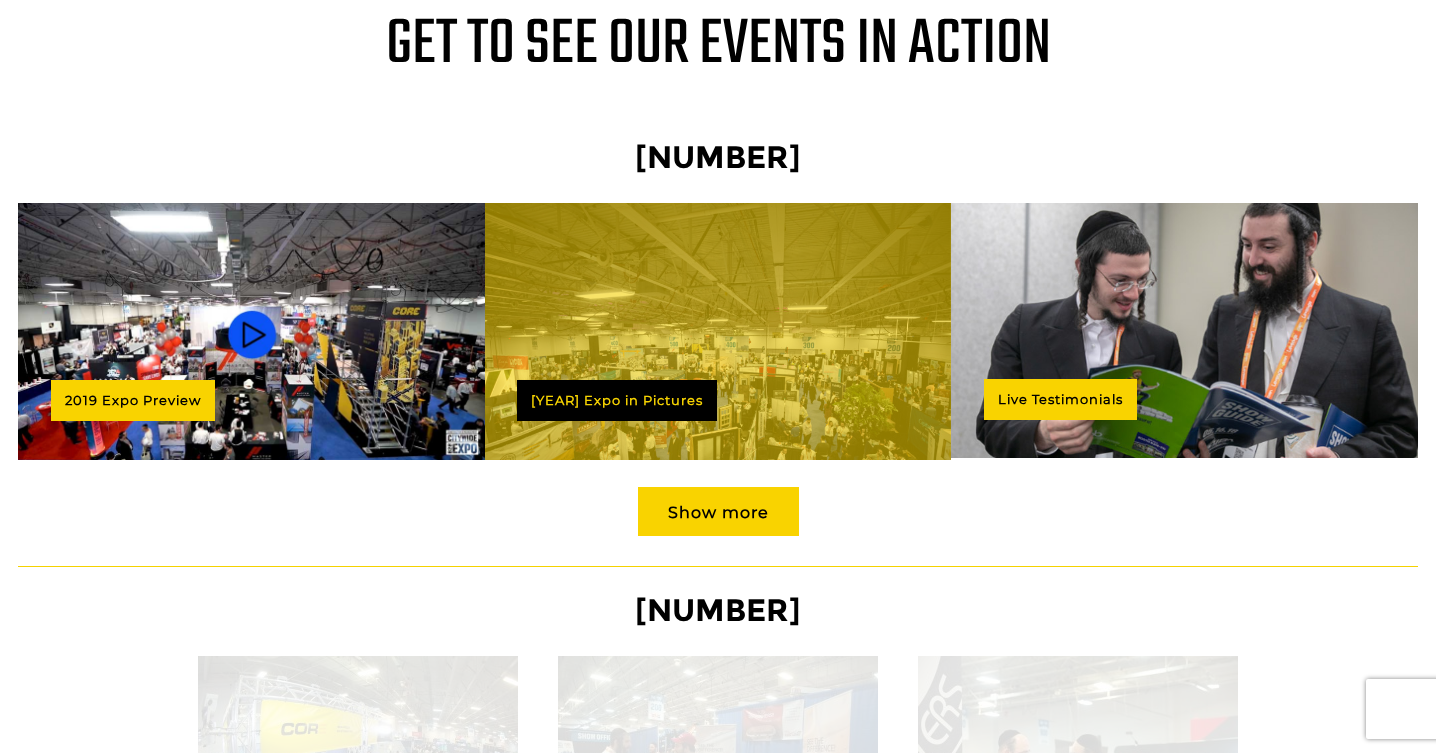 scroll, scrollTop: 1841, scrollLeft: 0, axis: vertical 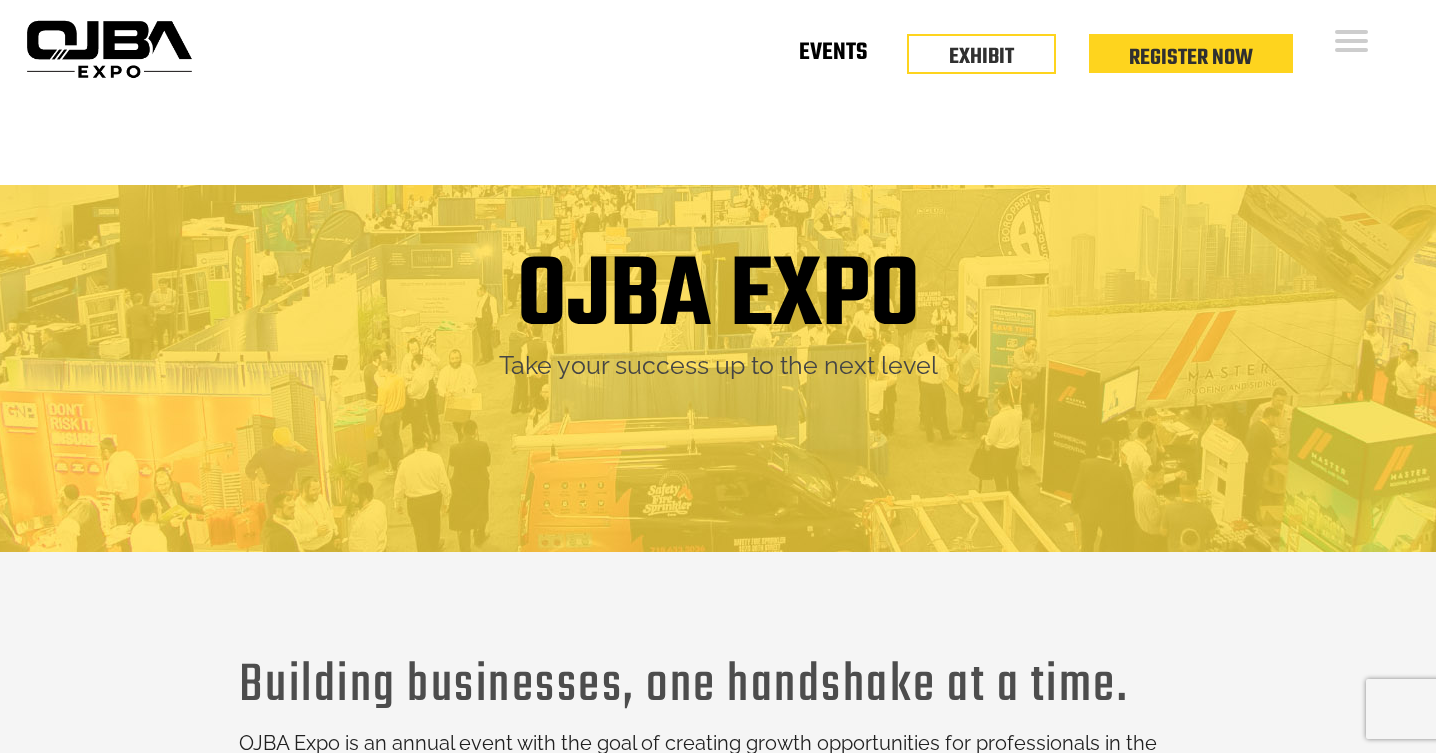 click on "Events" at bounding box center (833, 56) 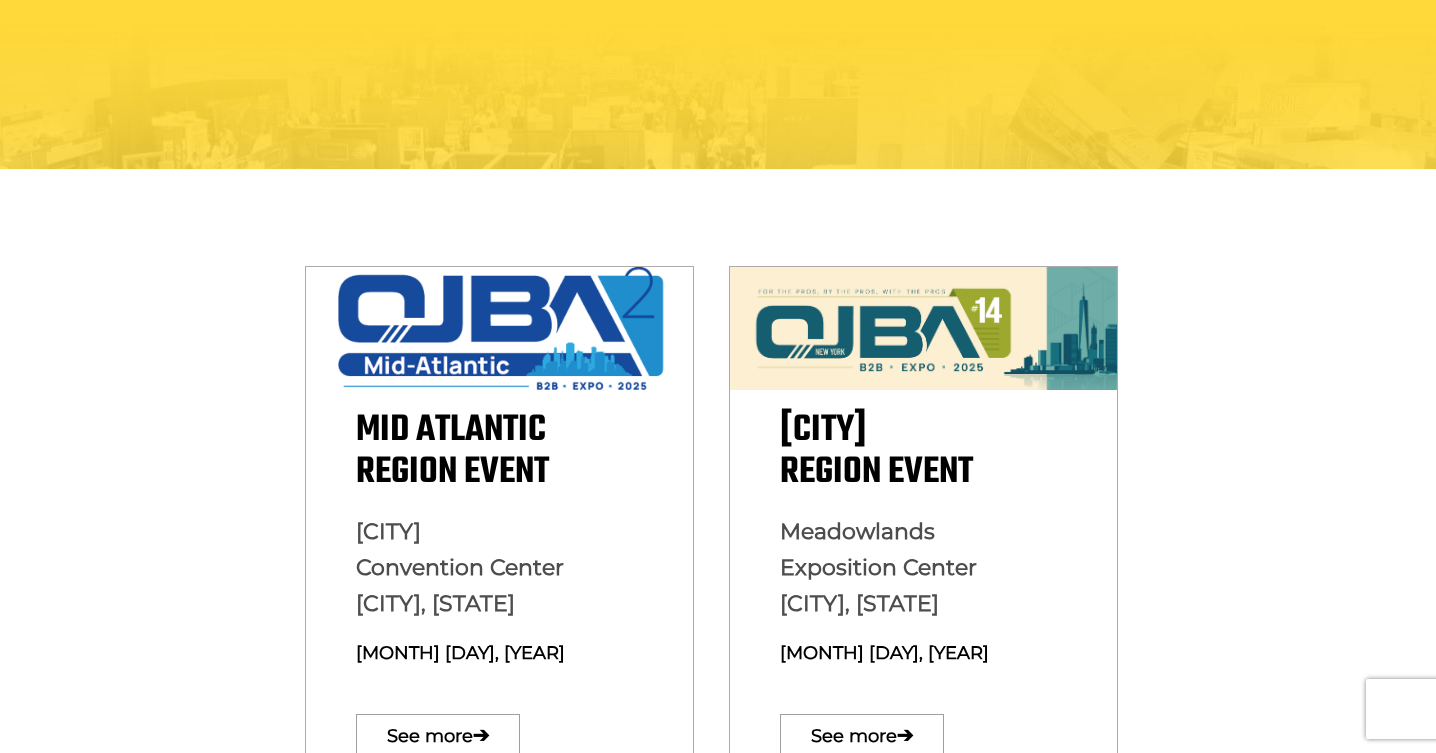 scroll, scrollTop: 376, scrollLeft: 0, axis: vertical 